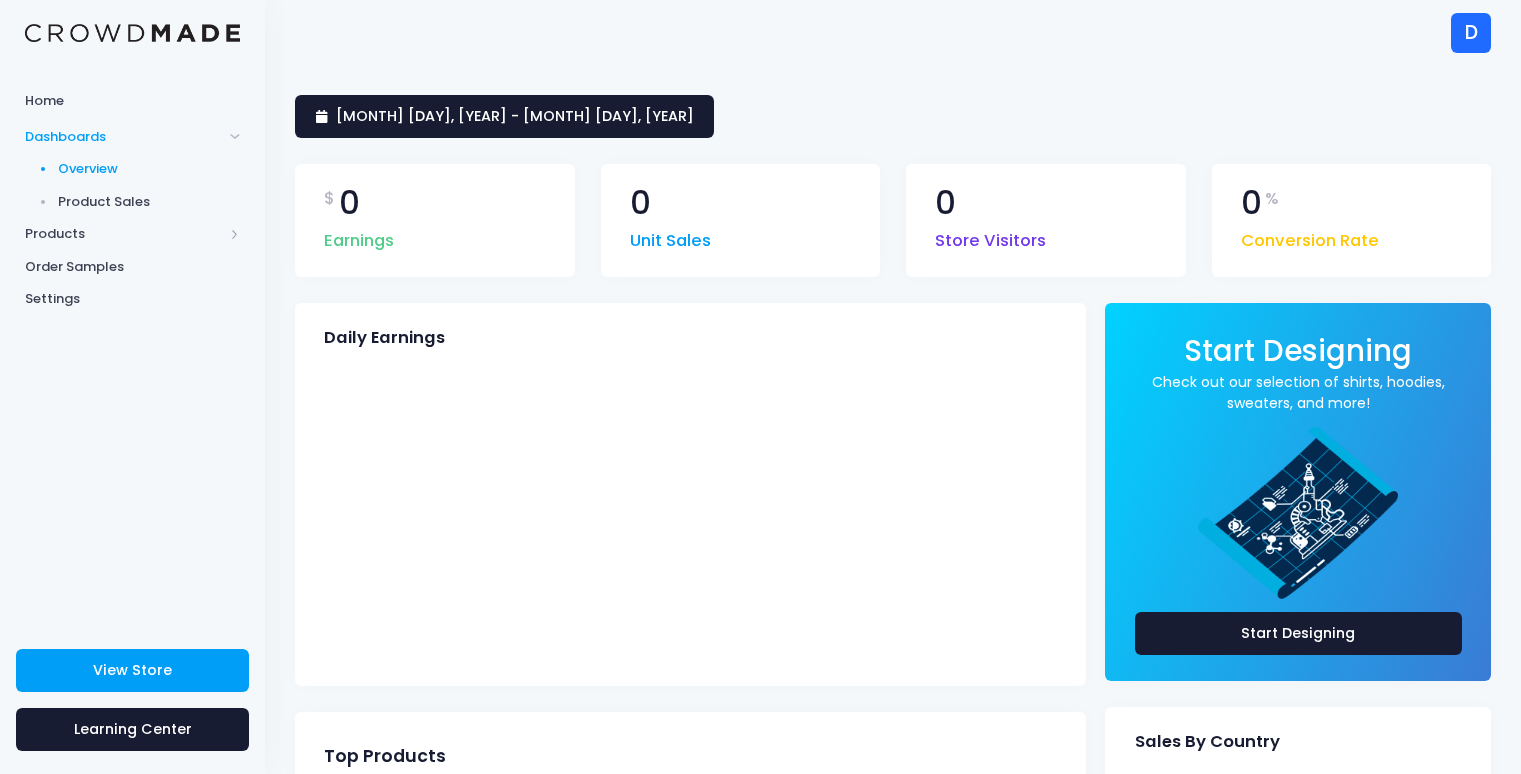 scroll, scrollTop: 0, scrollLeft: 0, axis: both 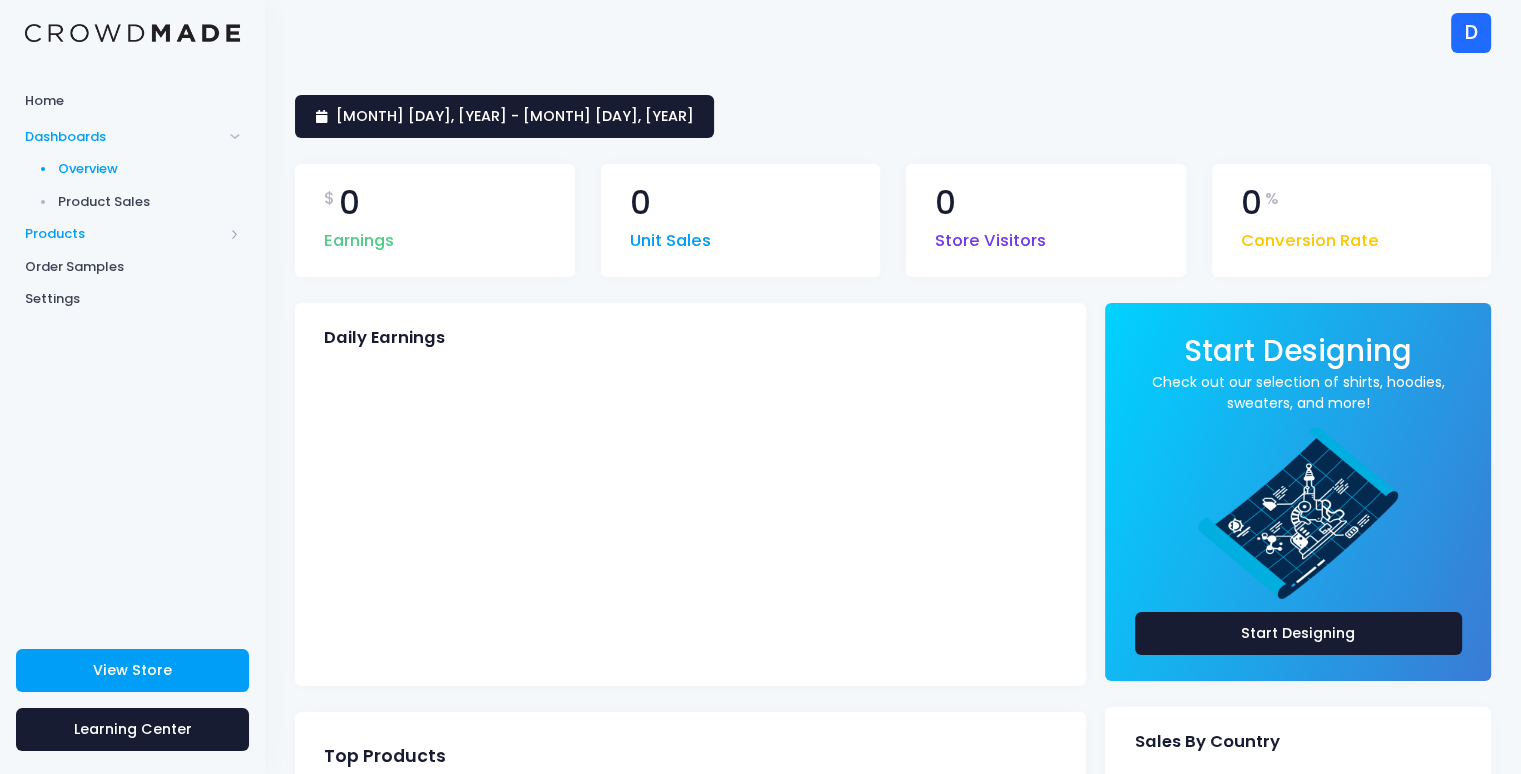 click on "Products" at bounding box center (124, 234) 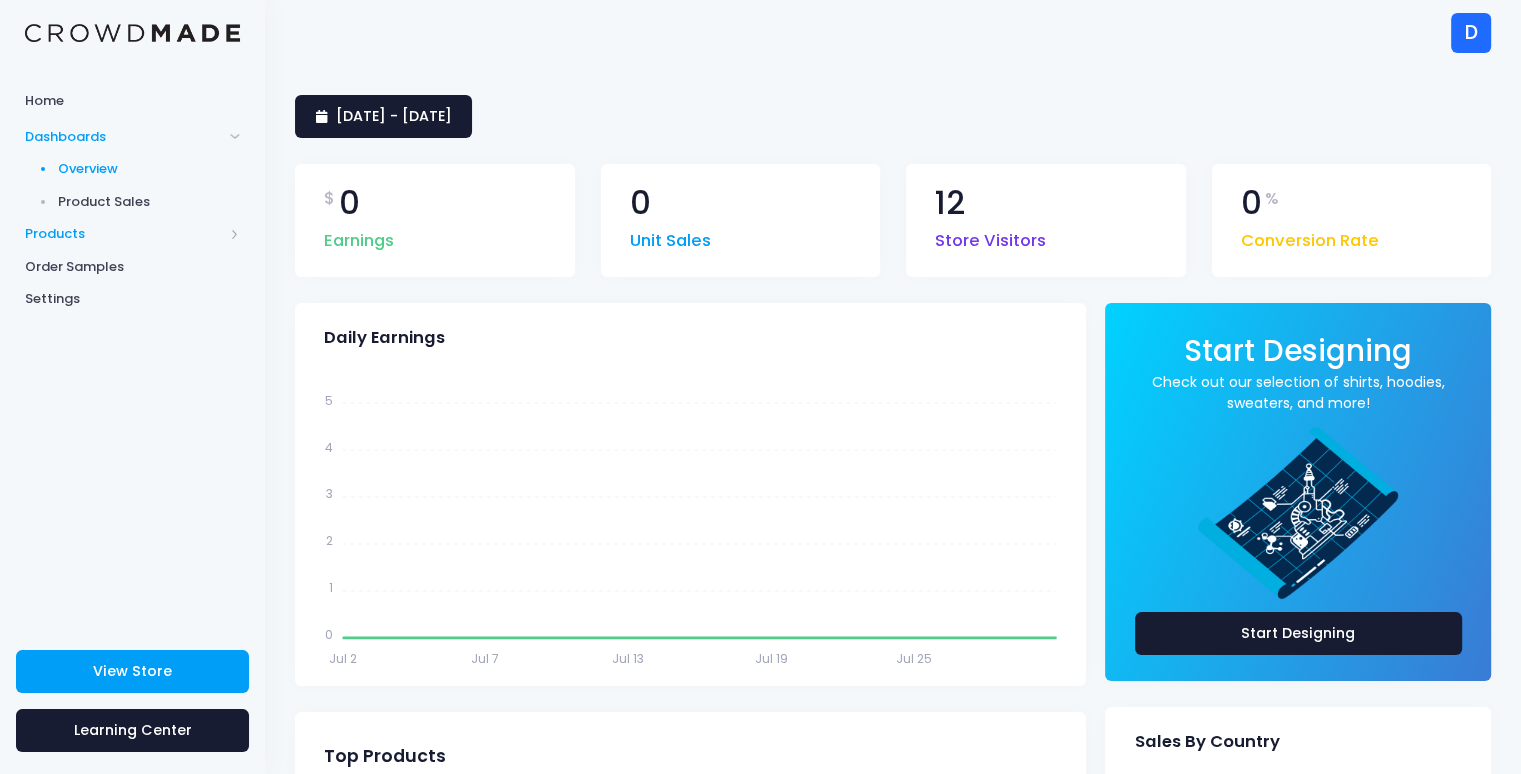 click on "Products" at bounding box center (132, 234) 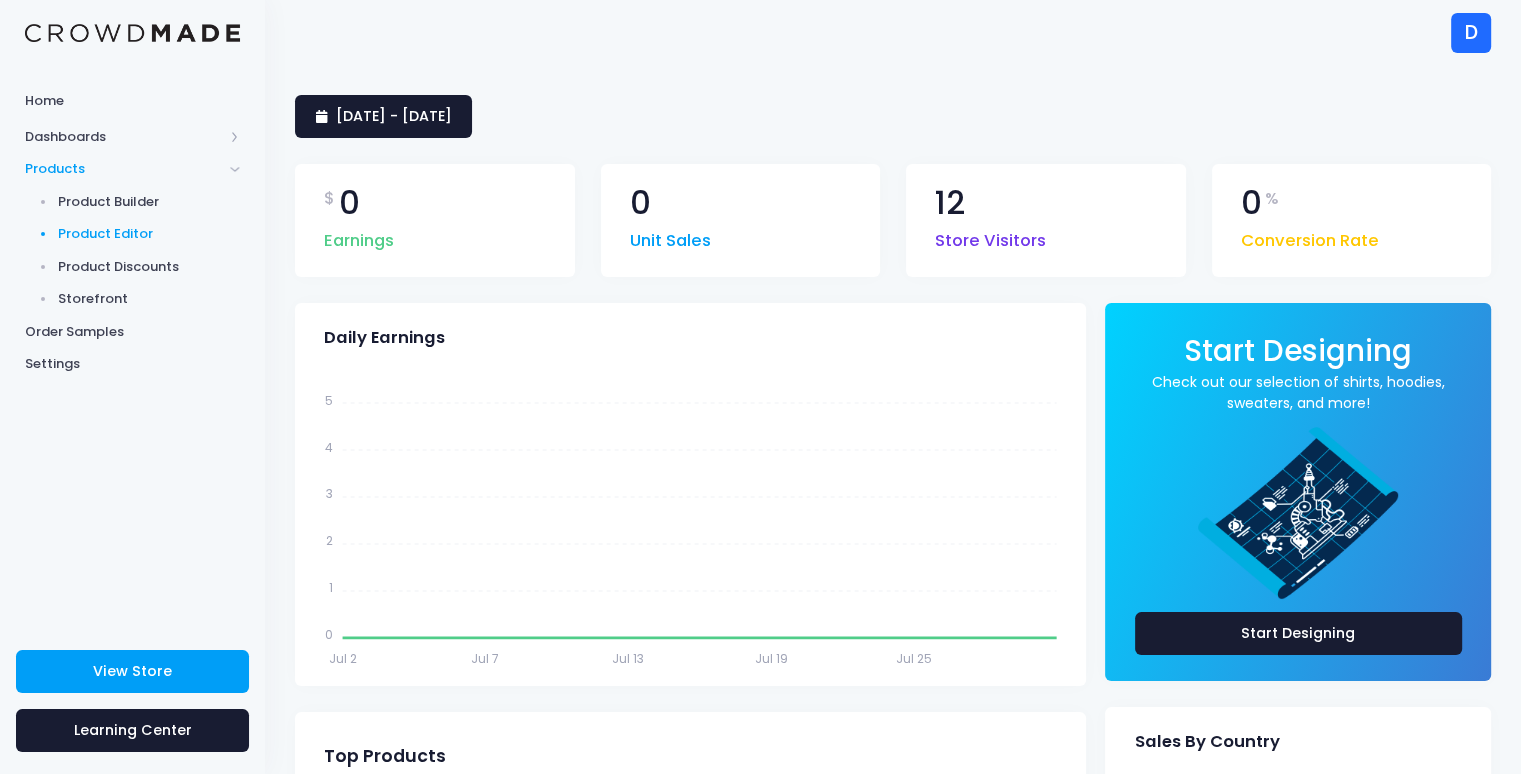 click on "Product Editor" at bounding box center (149, 234) 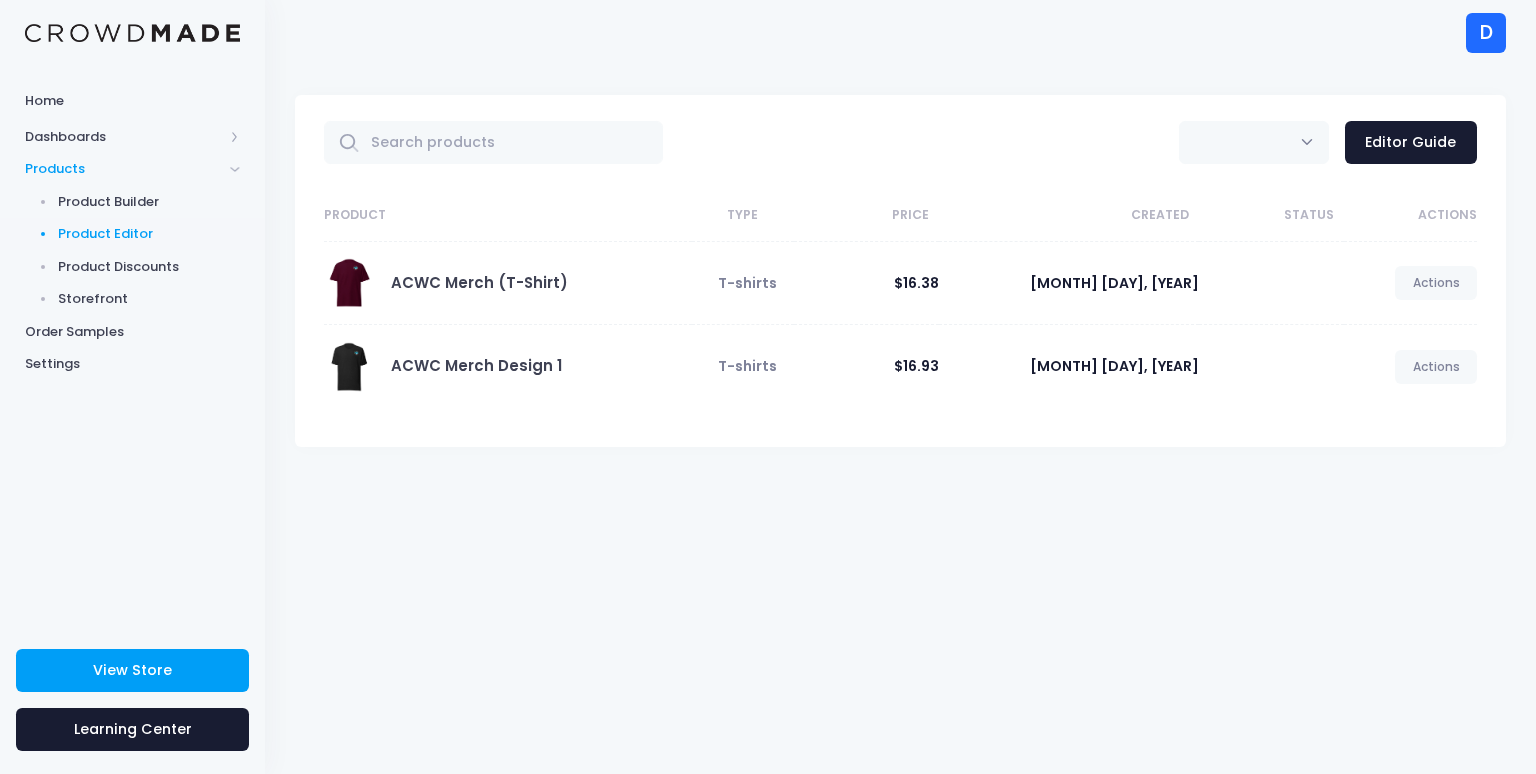 scroll, scrollTop: 0, scrollLeft: 0, axis: both 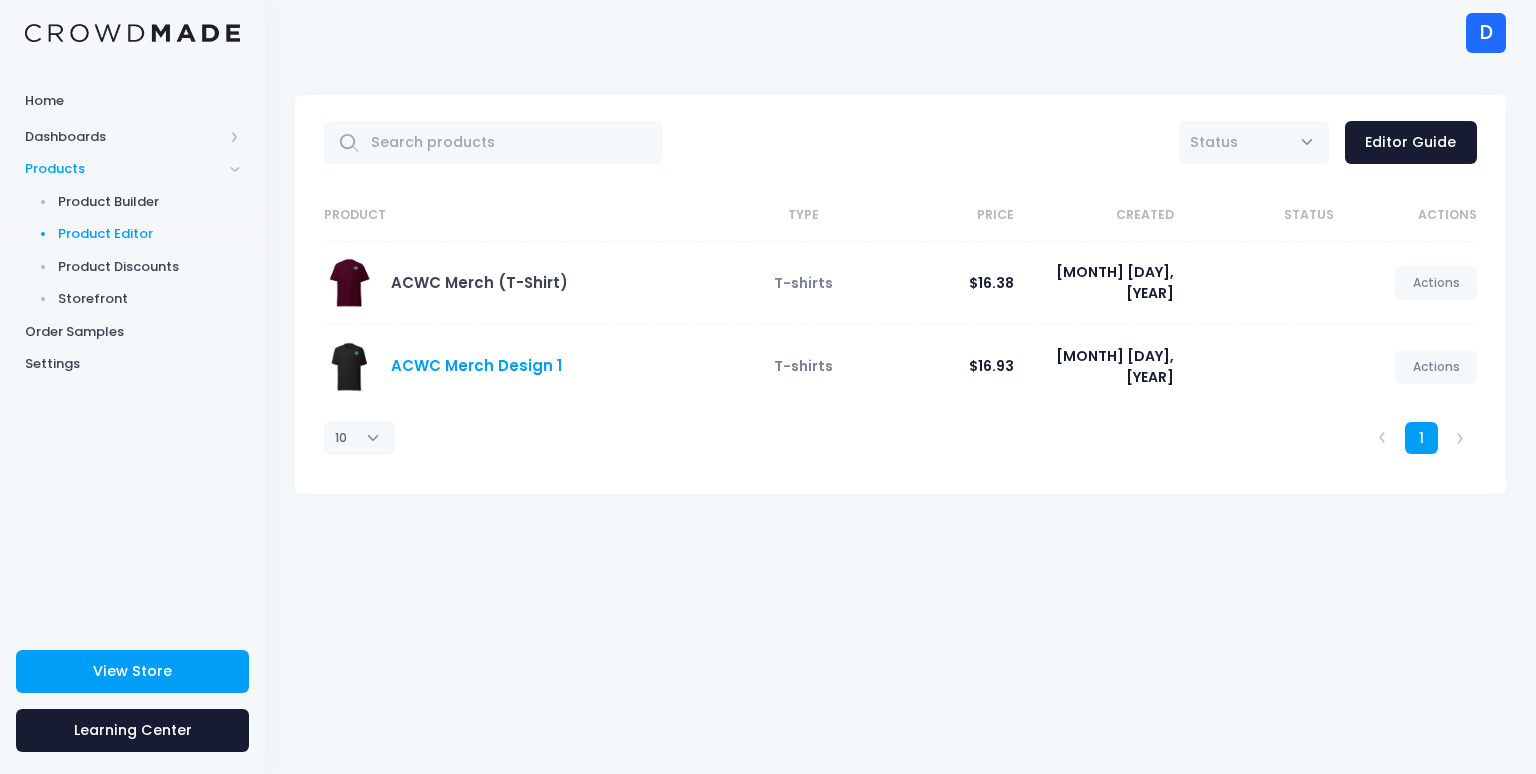 click on "ACWC Merch Design 1" at bounding box center (476, 365) 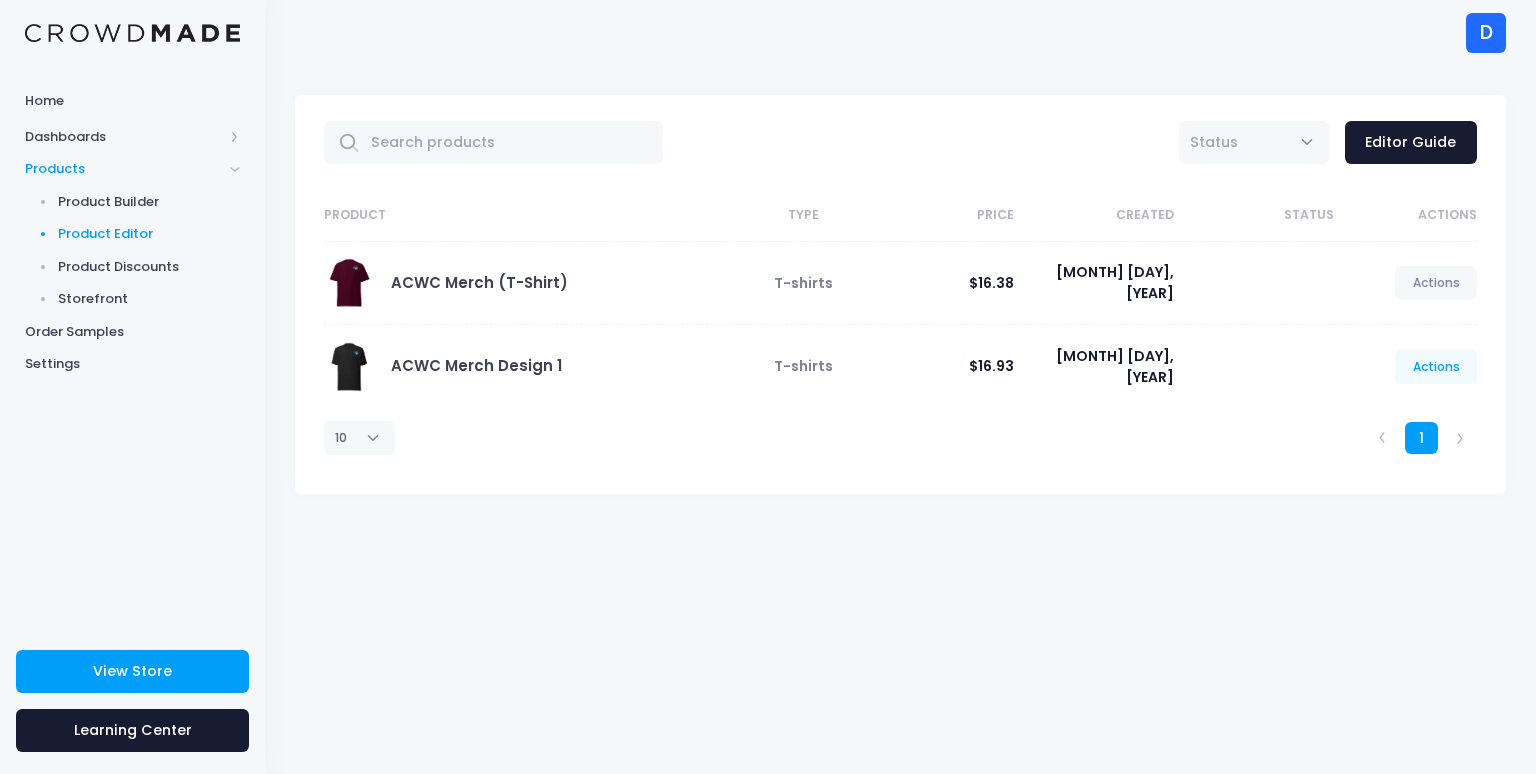 click on "Actions" at bounding box center [1436, 367] 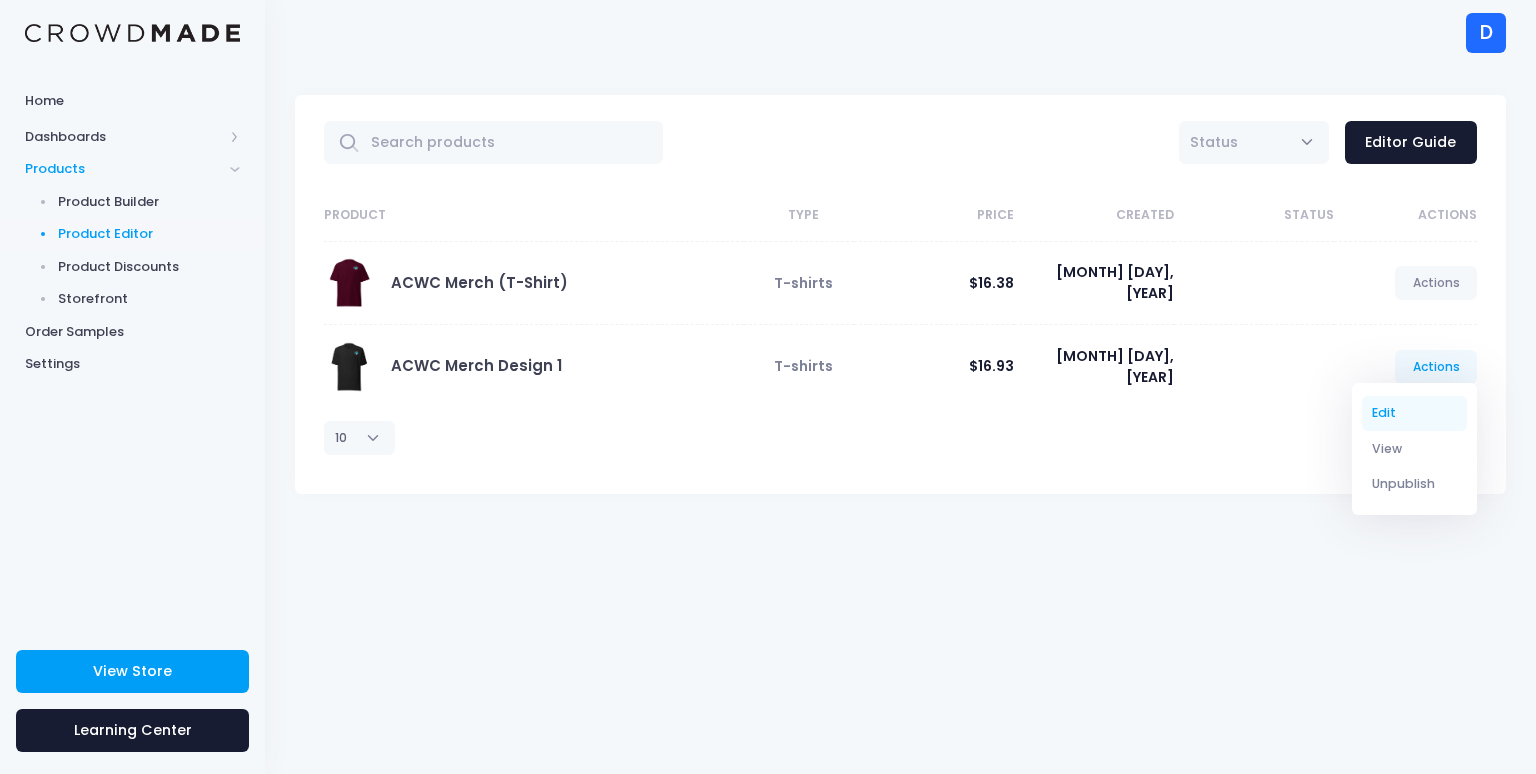 click on "Edit" at bounding box center (1415, 413) 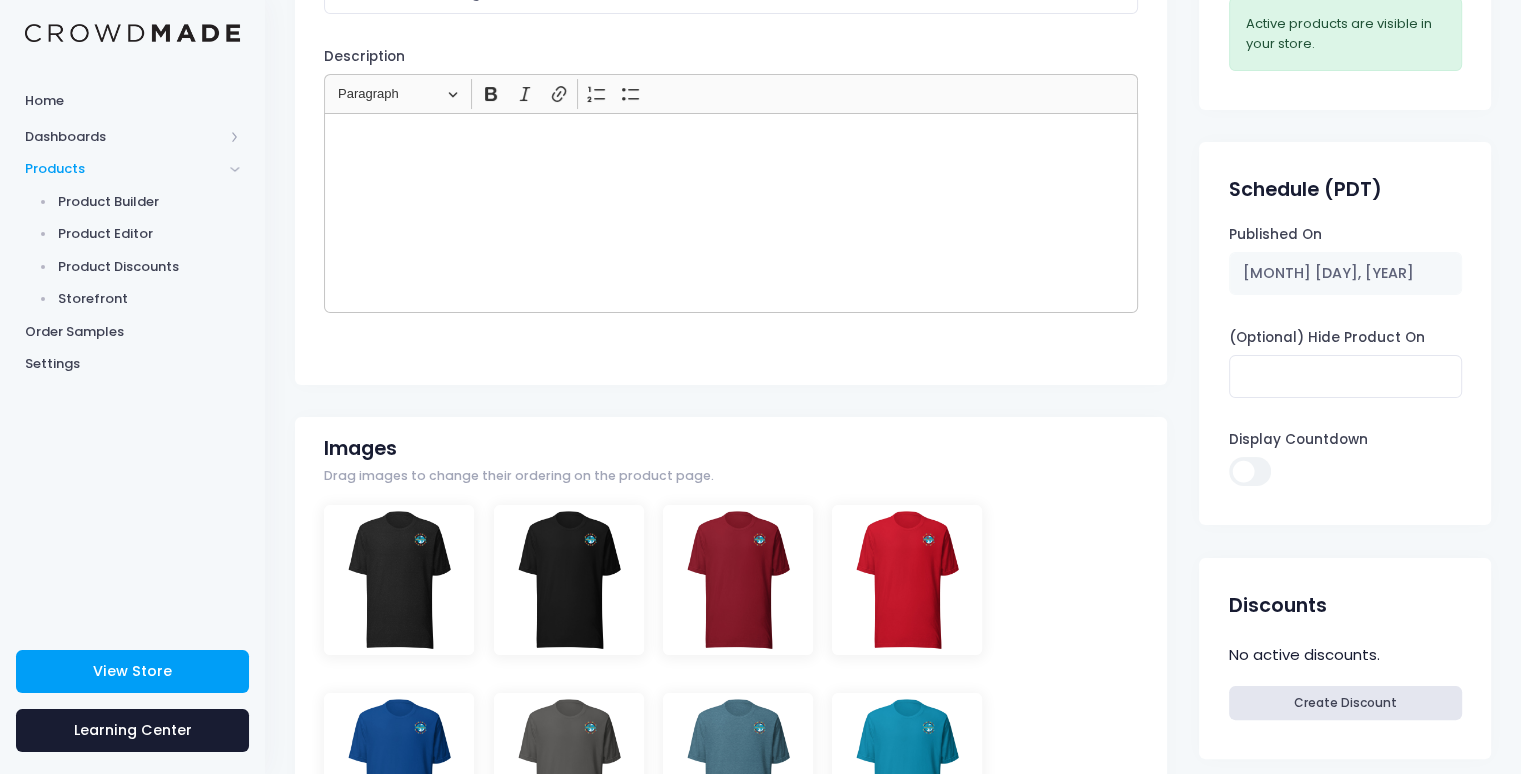 scroll, scrollTop: 0, scrollLeft: 0, axis: both 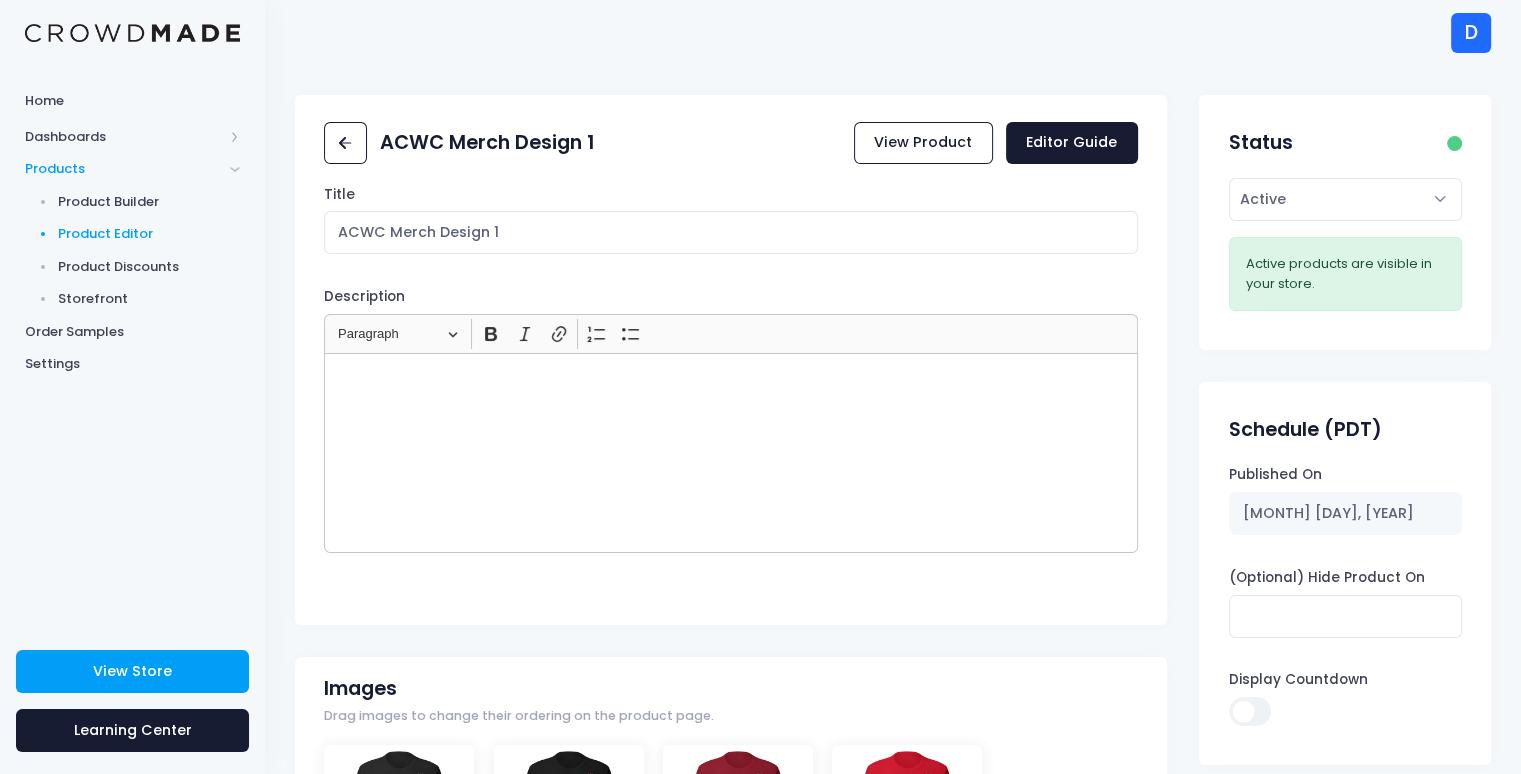 click on "Product Editor" at bounding box center [132, 234] 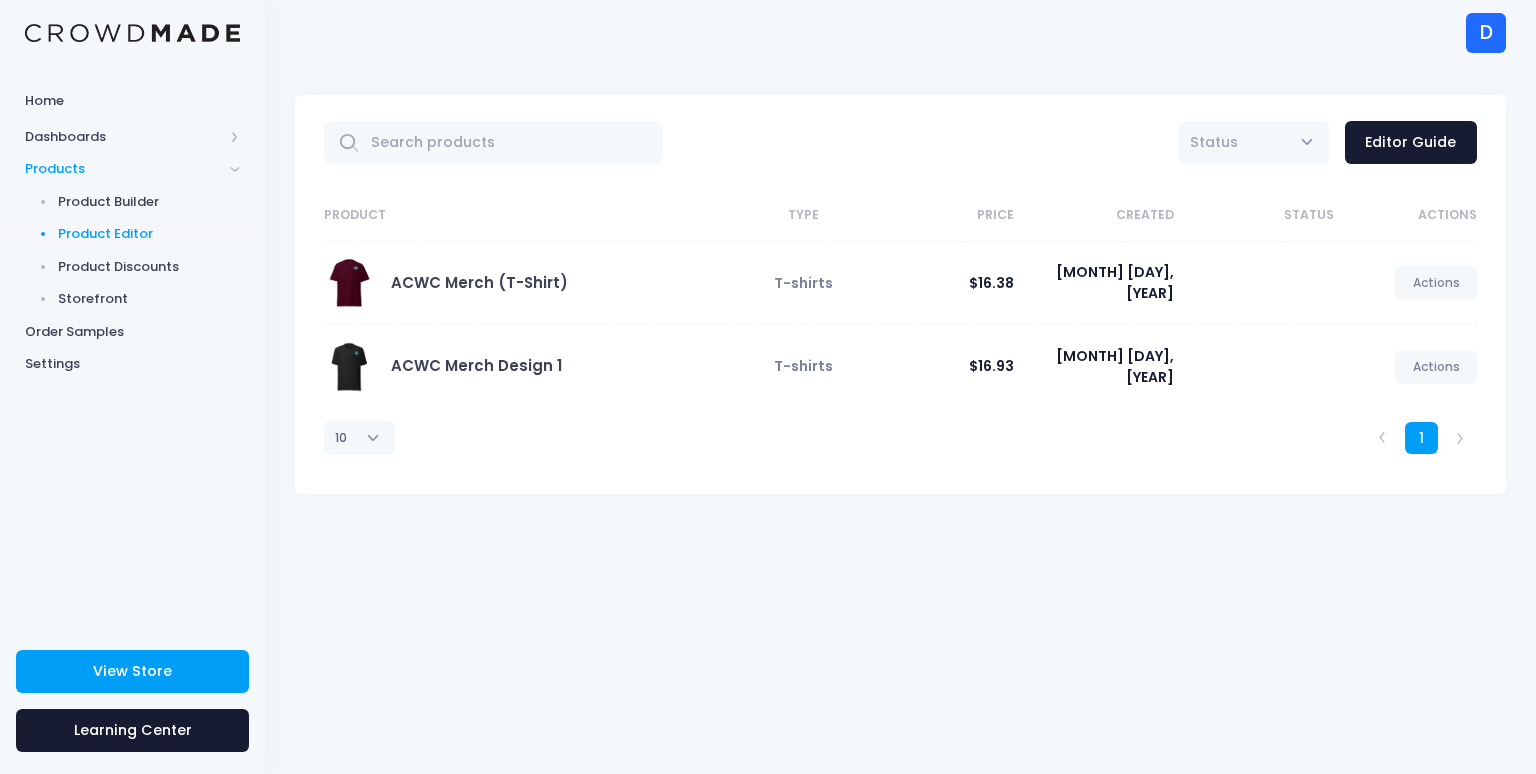 scroll, scrollTop: 0, scrollLeft: 0, axis: both 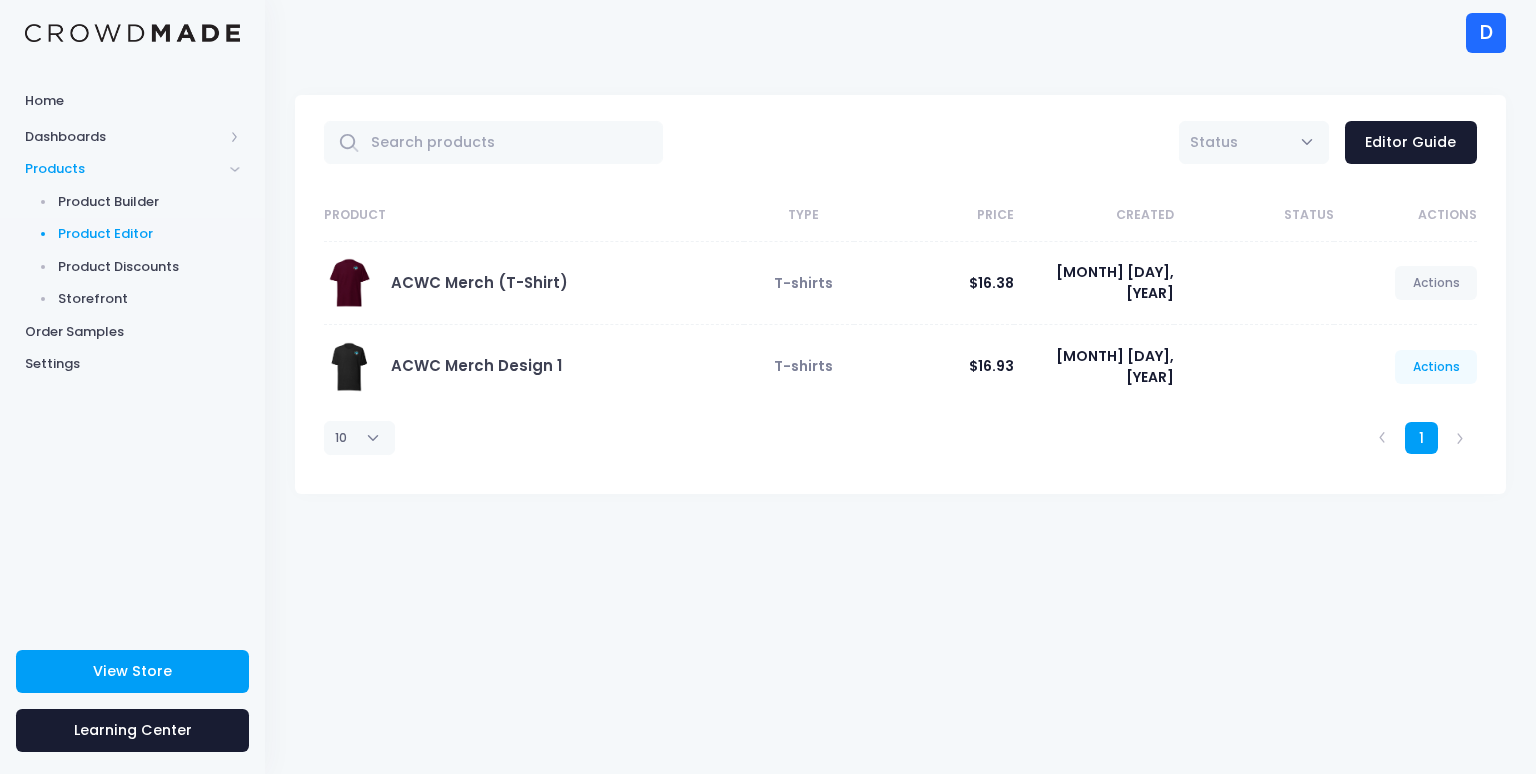 click on "Actions" at bounding box center [1436, 367] 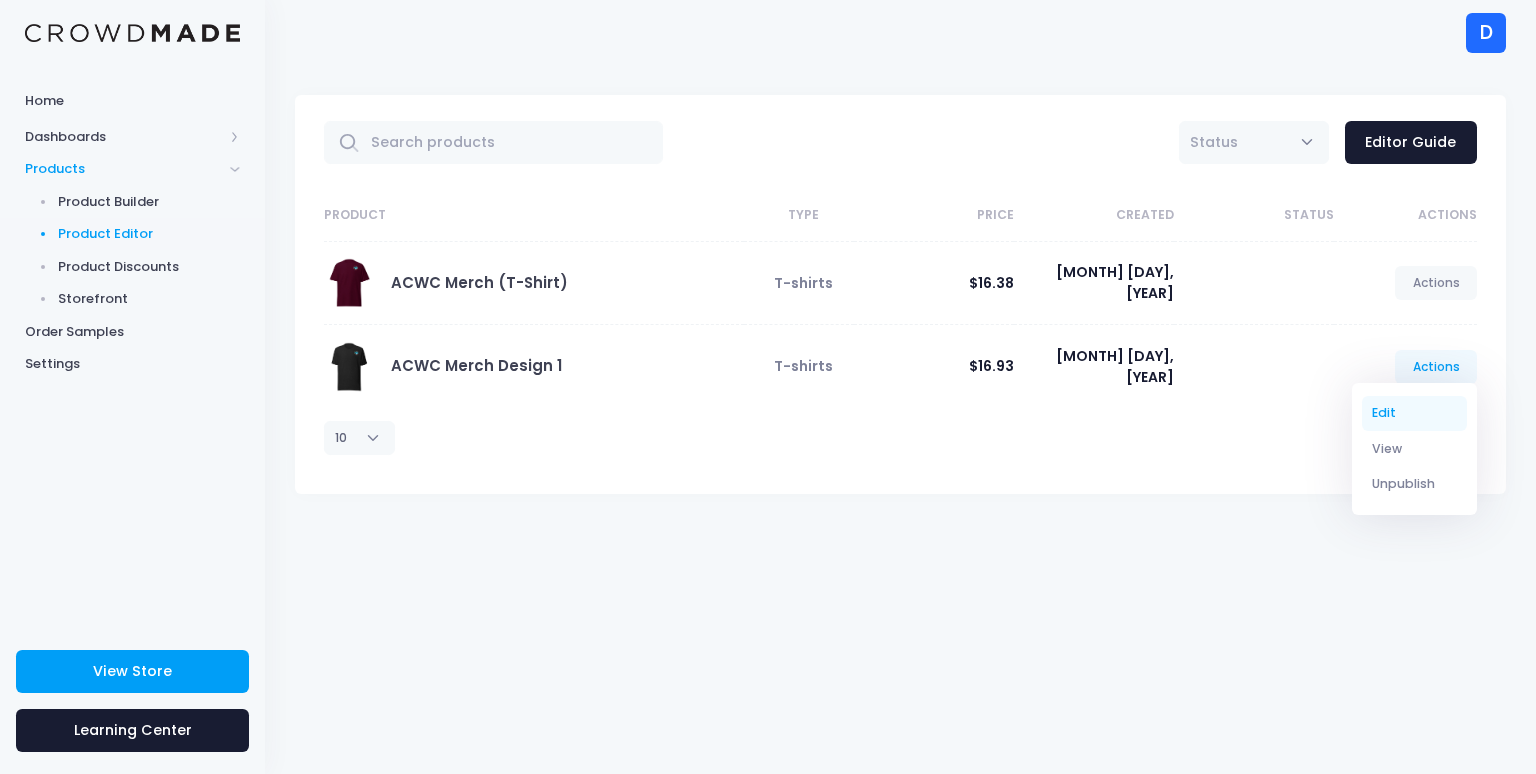 click on "Edit" at bounding box center (1415, 413) 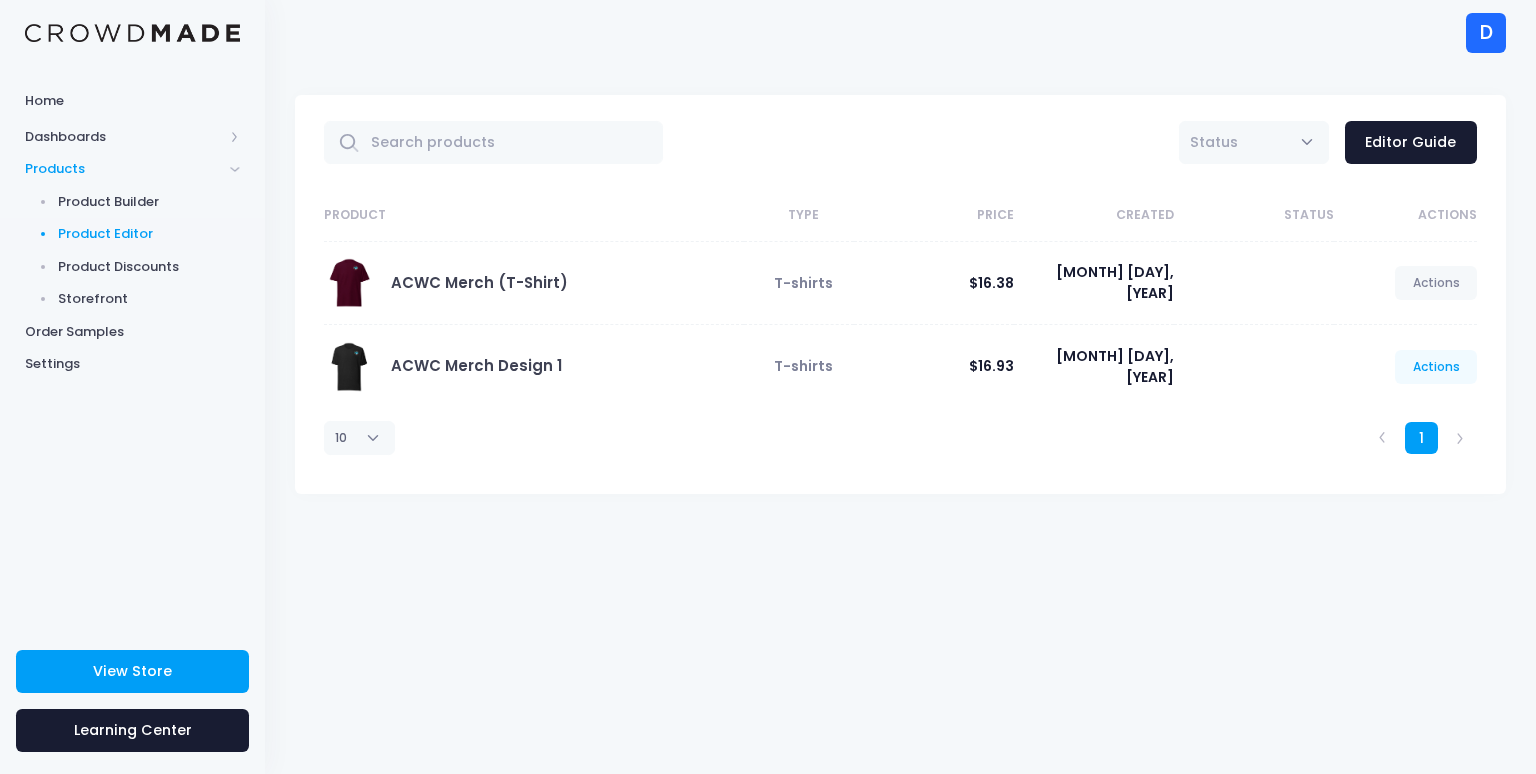 click on "Actions" at bounding box center [1436, 367] 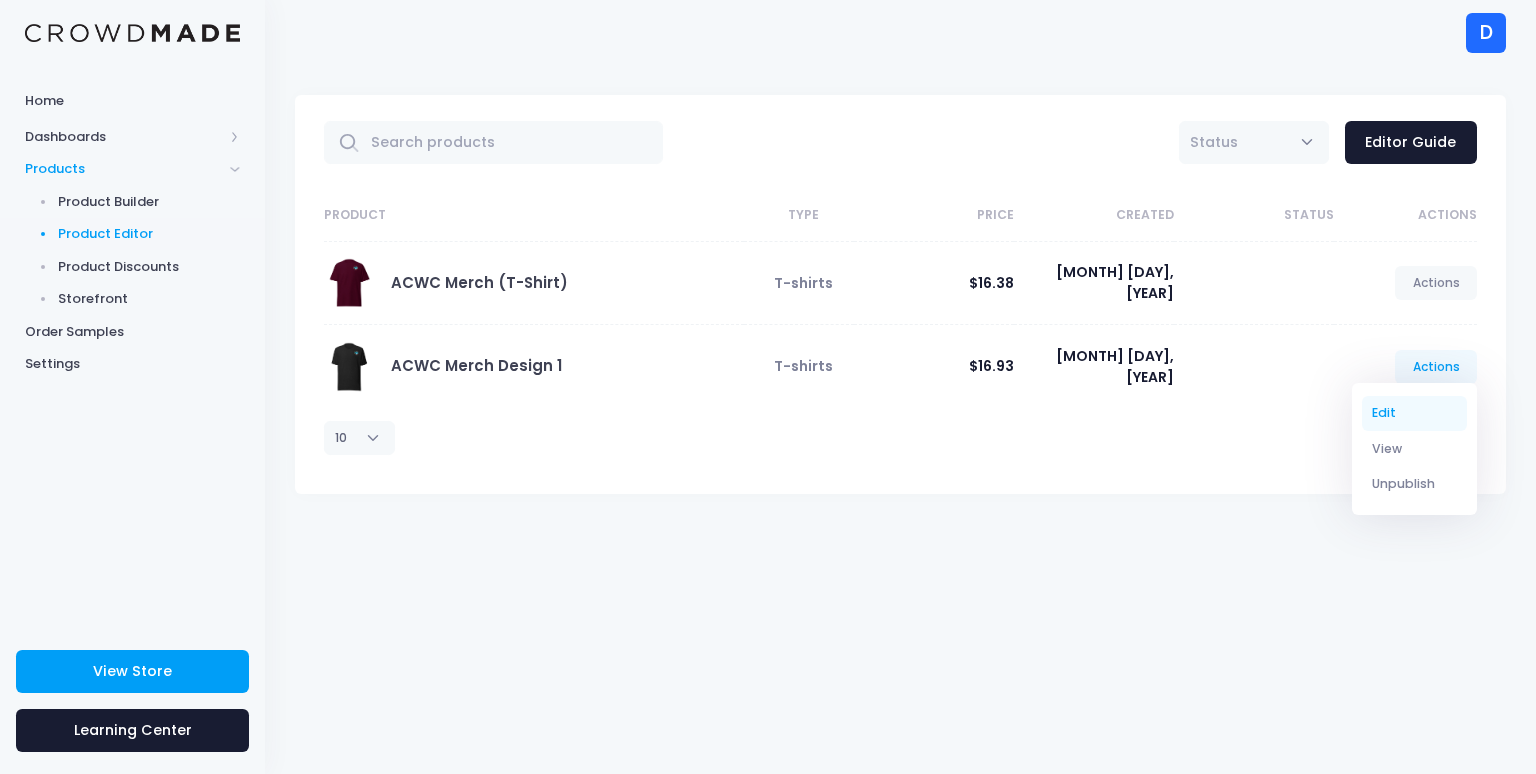 click on "Edit" at bounding box center (1415, 413) 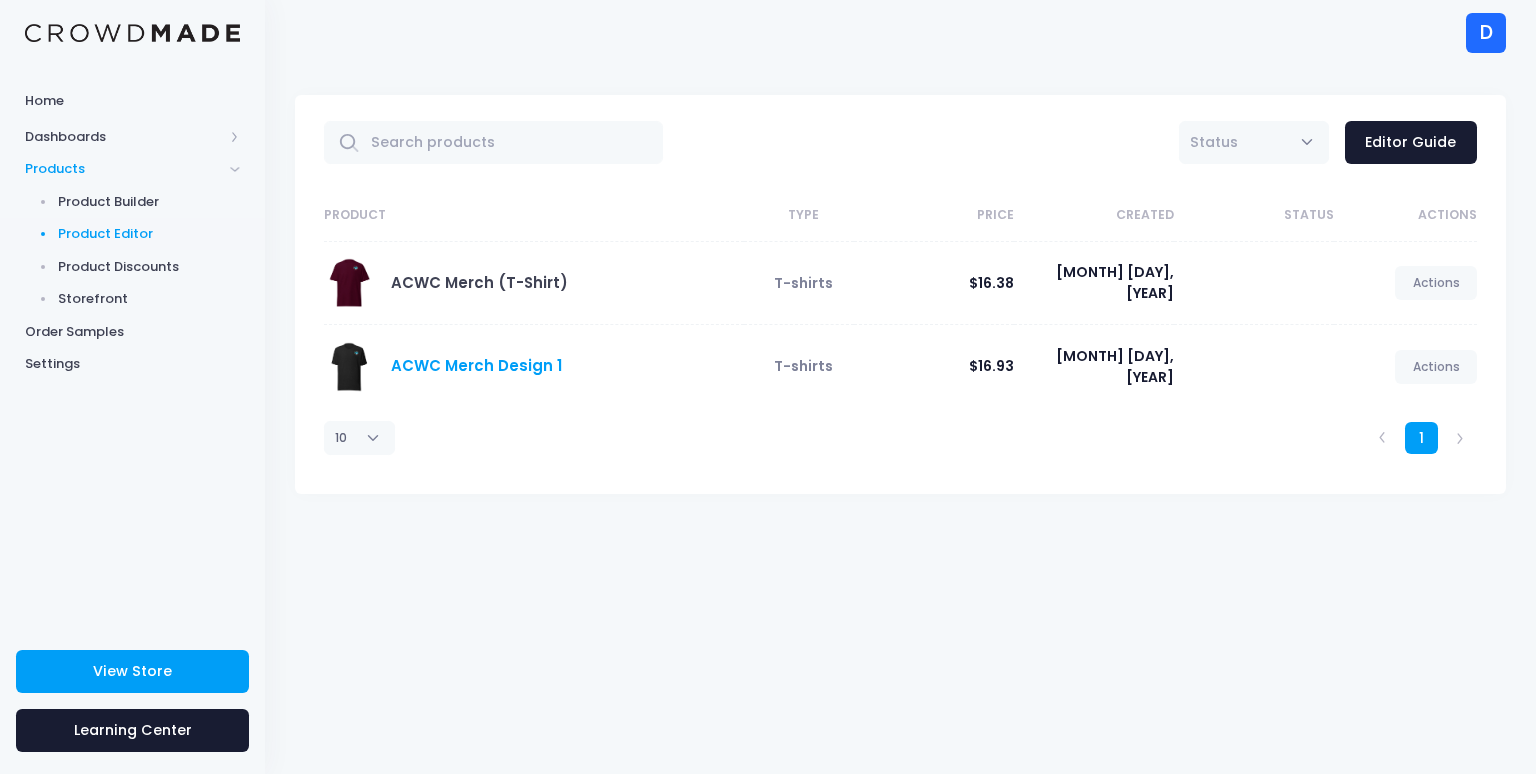 click on "ACWC Merch Design 1" at bounding box center (476, 365) 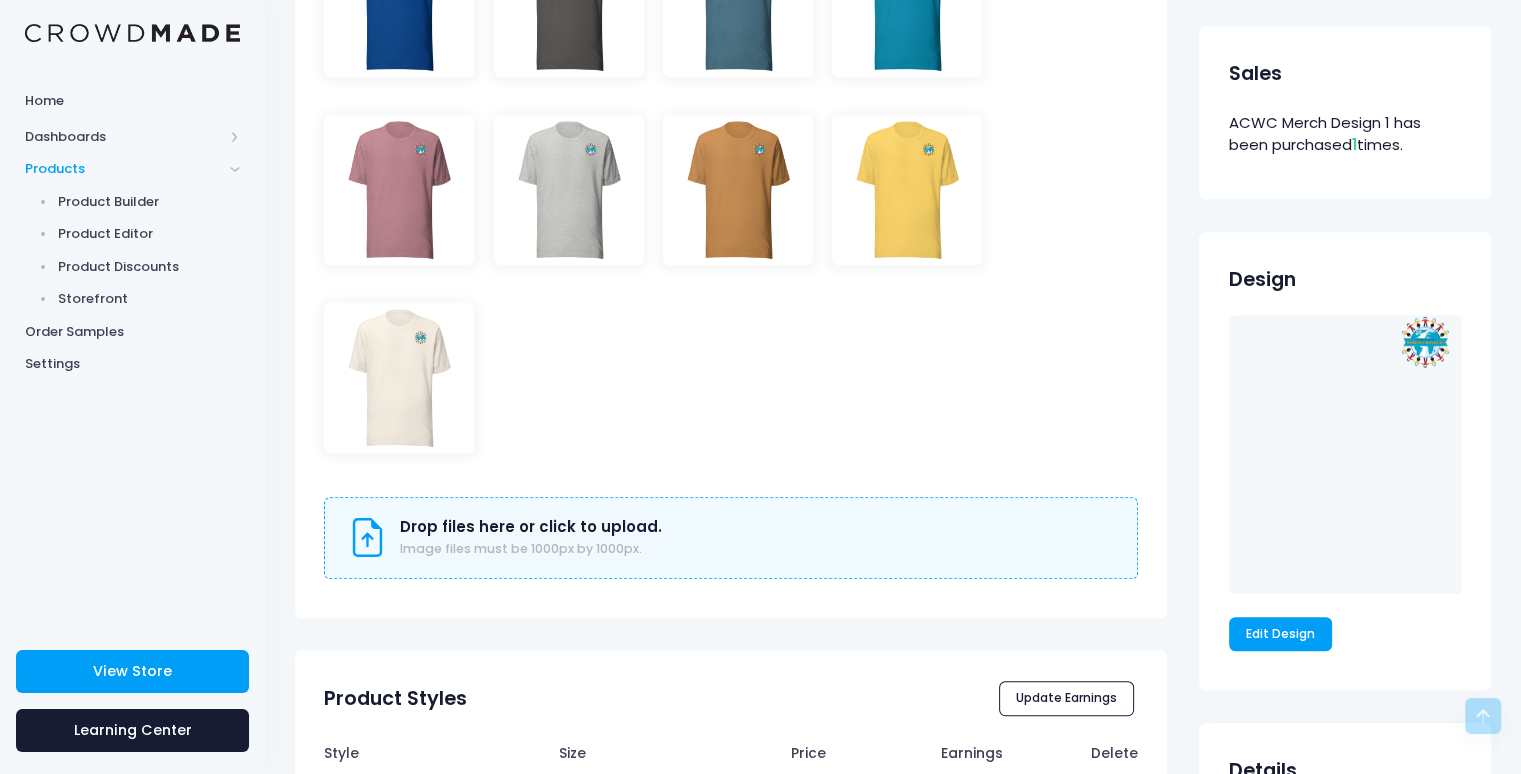 scroll, scrollTop: 1007, scrollLeft: 0, axis: vertical 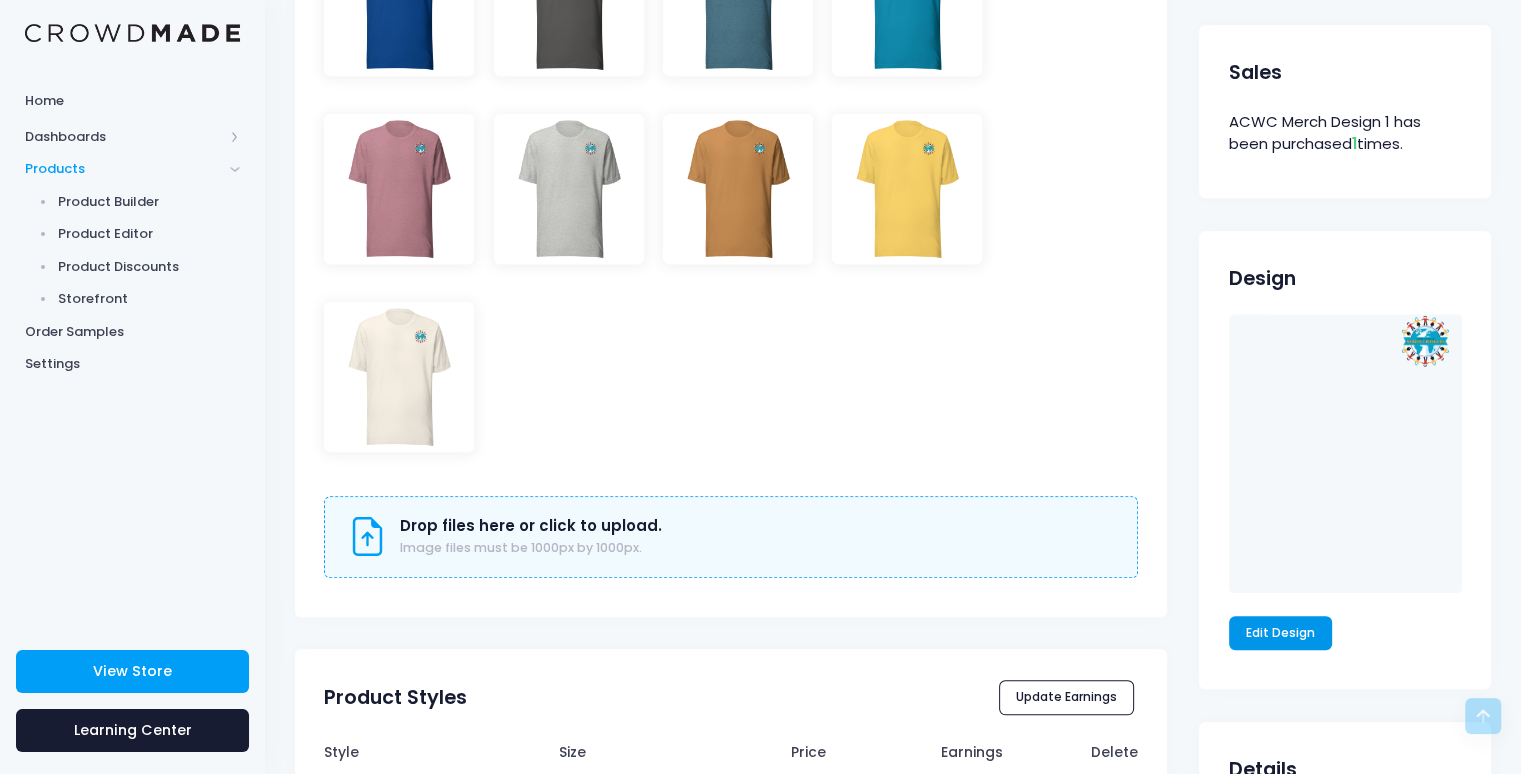 click on "Edit Design" at bounding box center (1281, 633) 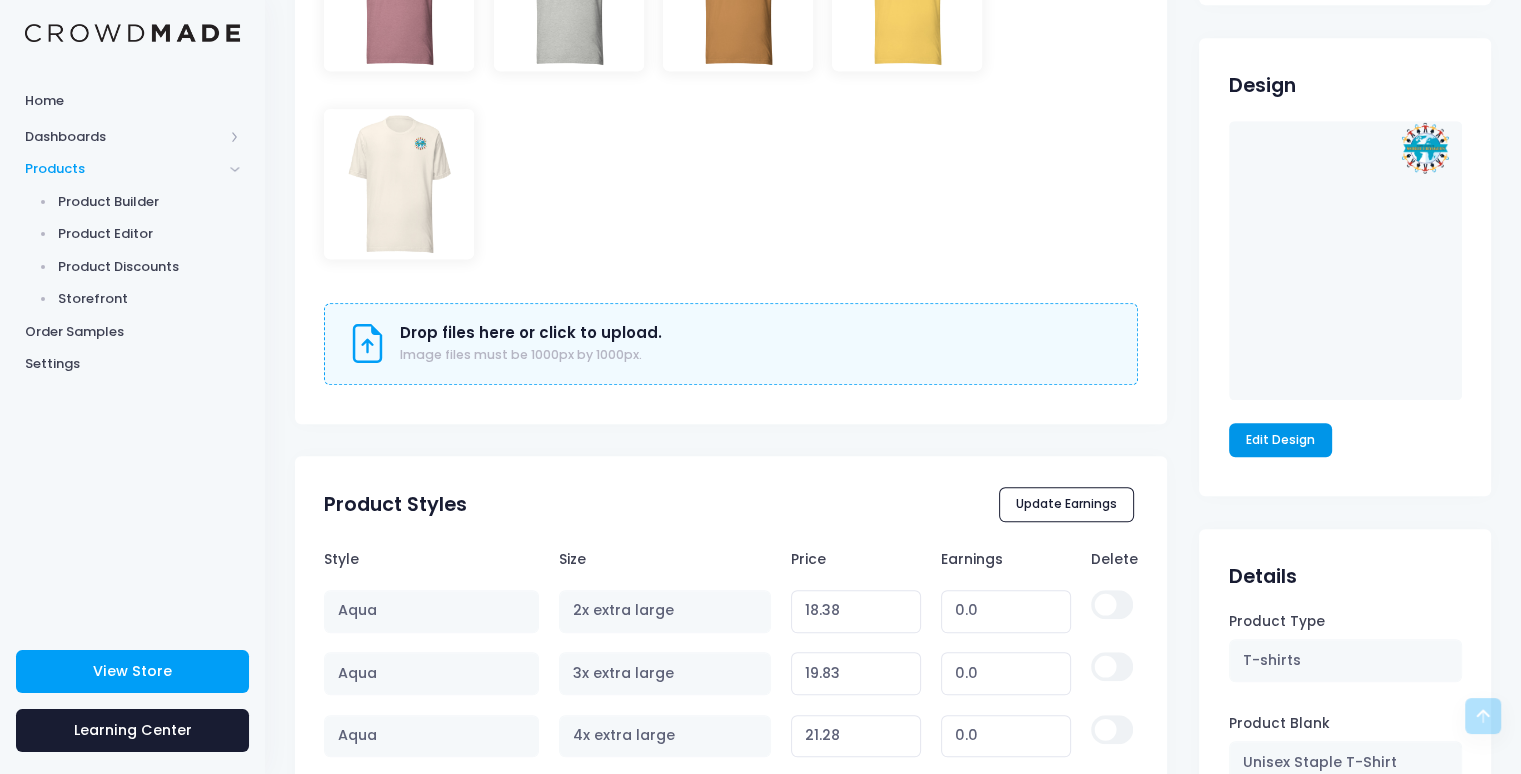 scroll, scrollTop: 1202, scrollLeft: 0, axis: vertical 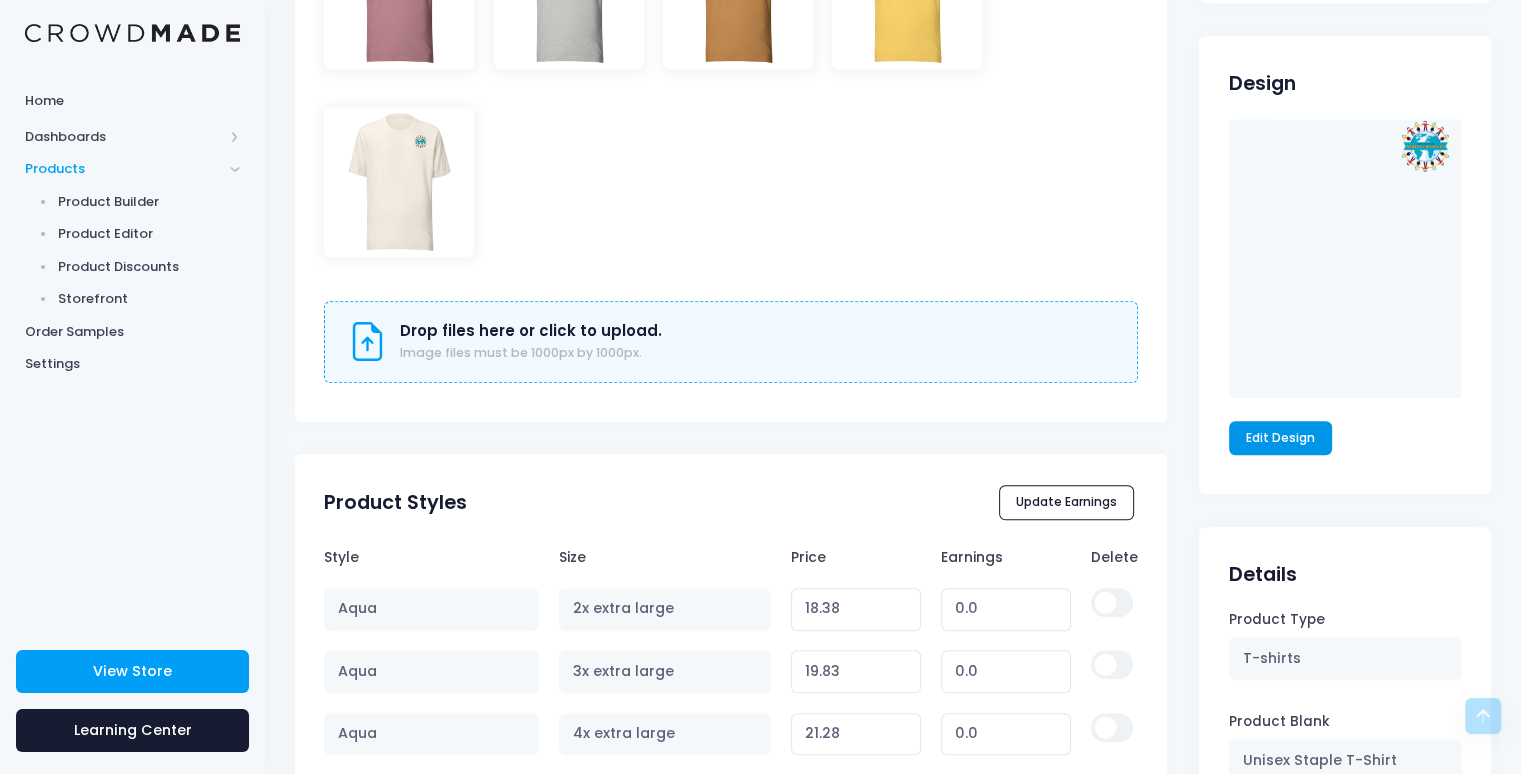 click on "Edit Design" at bounding box center [1281, 438] 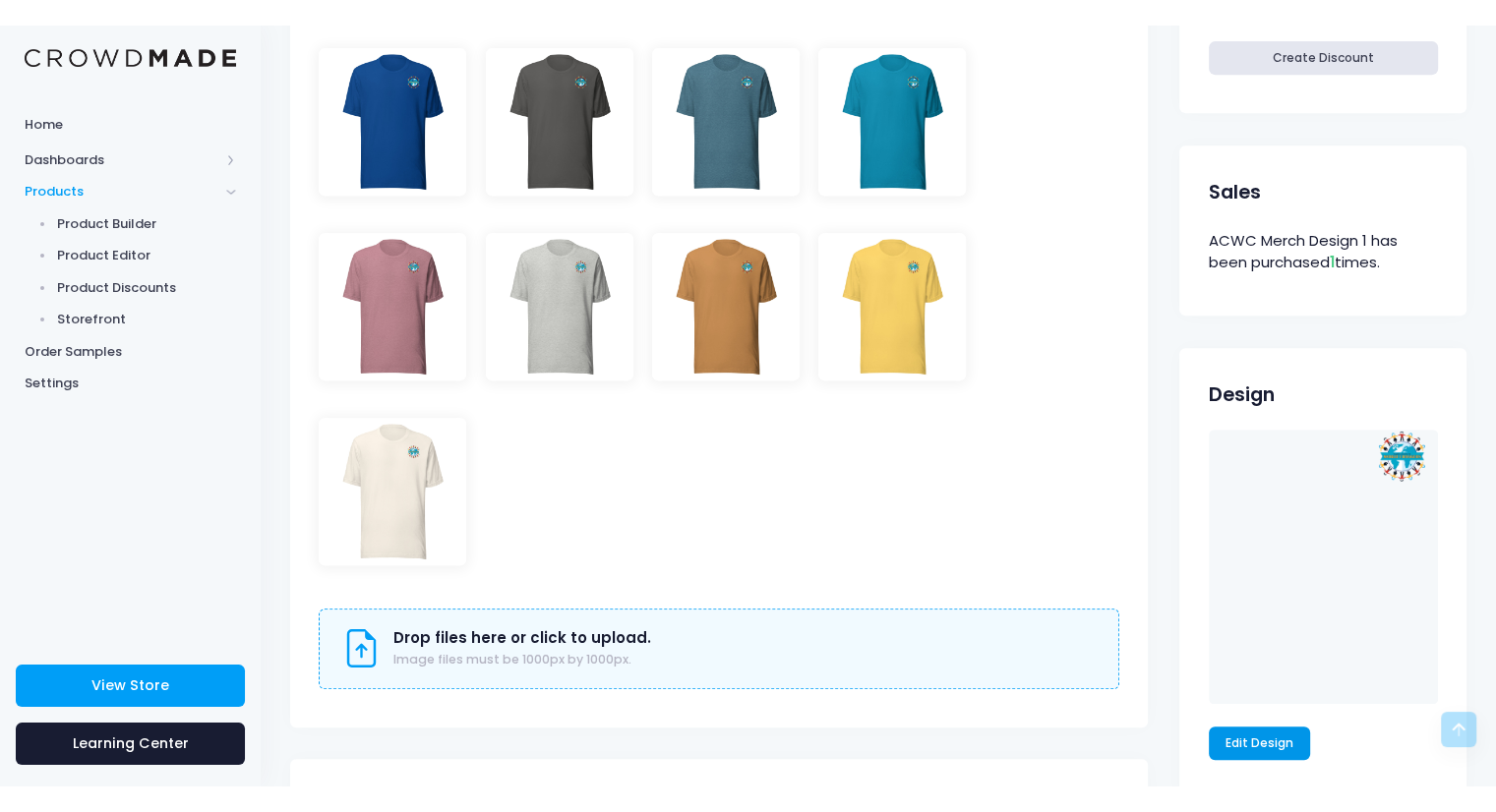 scroll, scrollTop: 896, scrollLeft: 0, axis: vertical 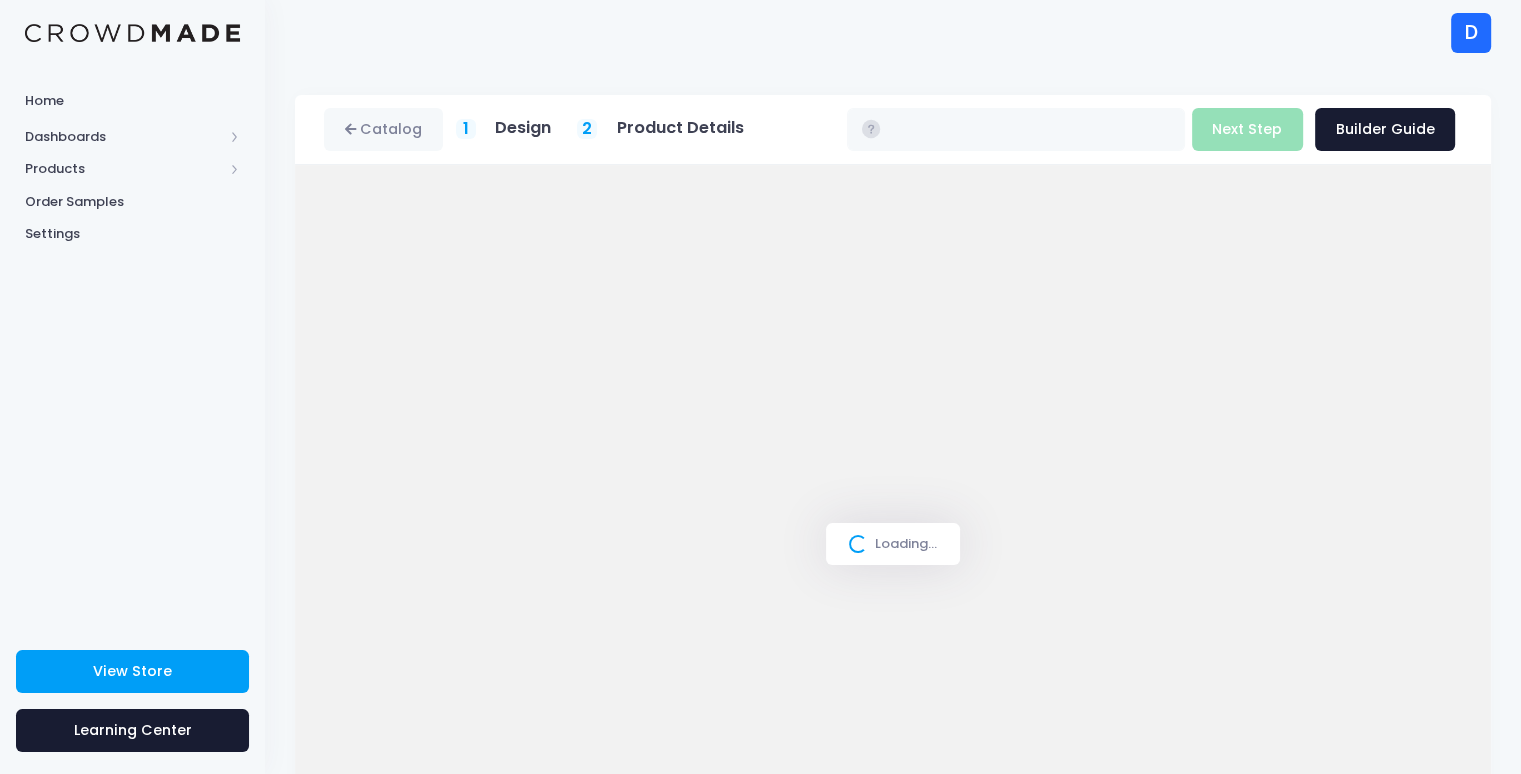 type on "$16.93 - $22.73" 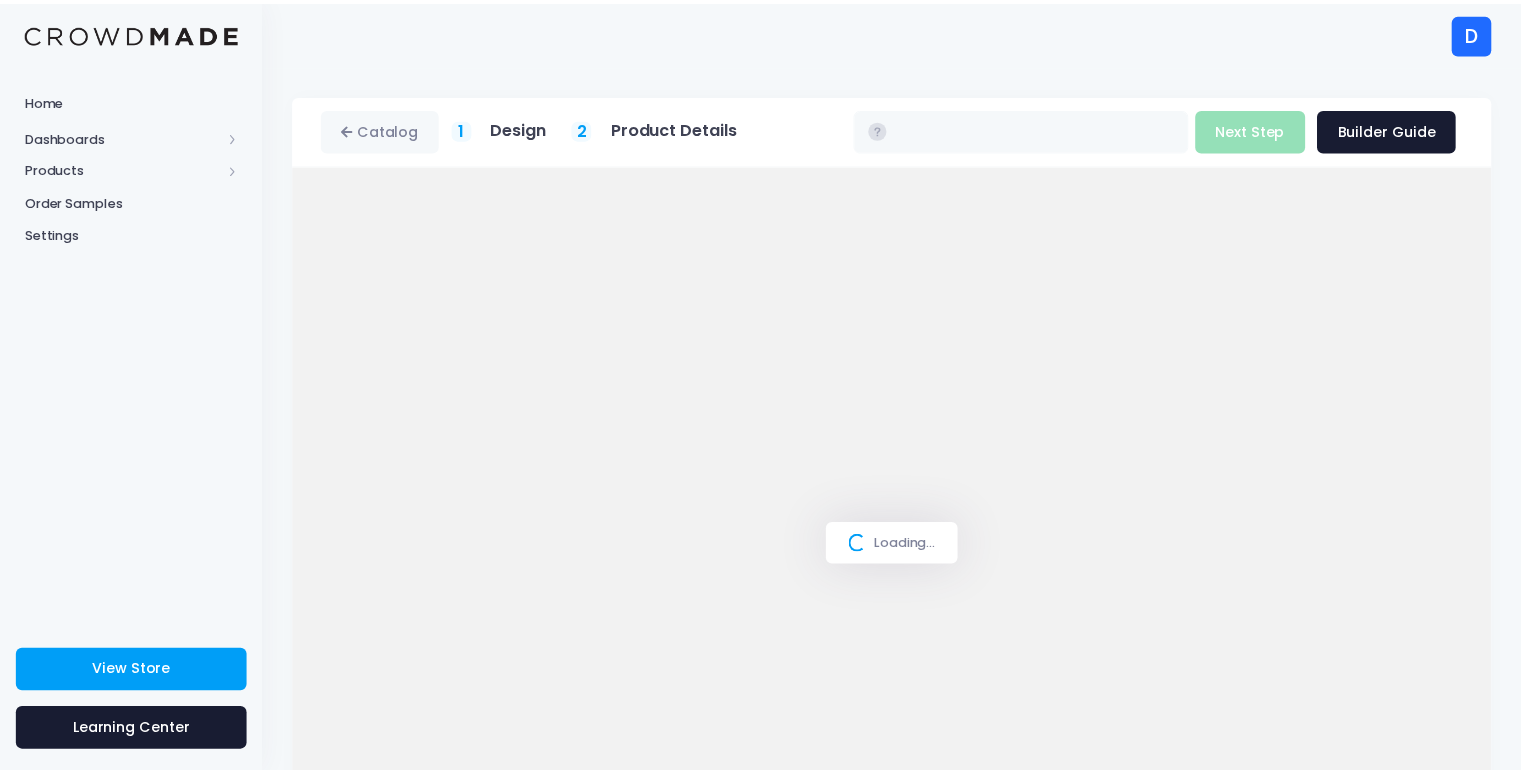 scroll, scrollTop: 0, scrollLeft: 0, axis: both 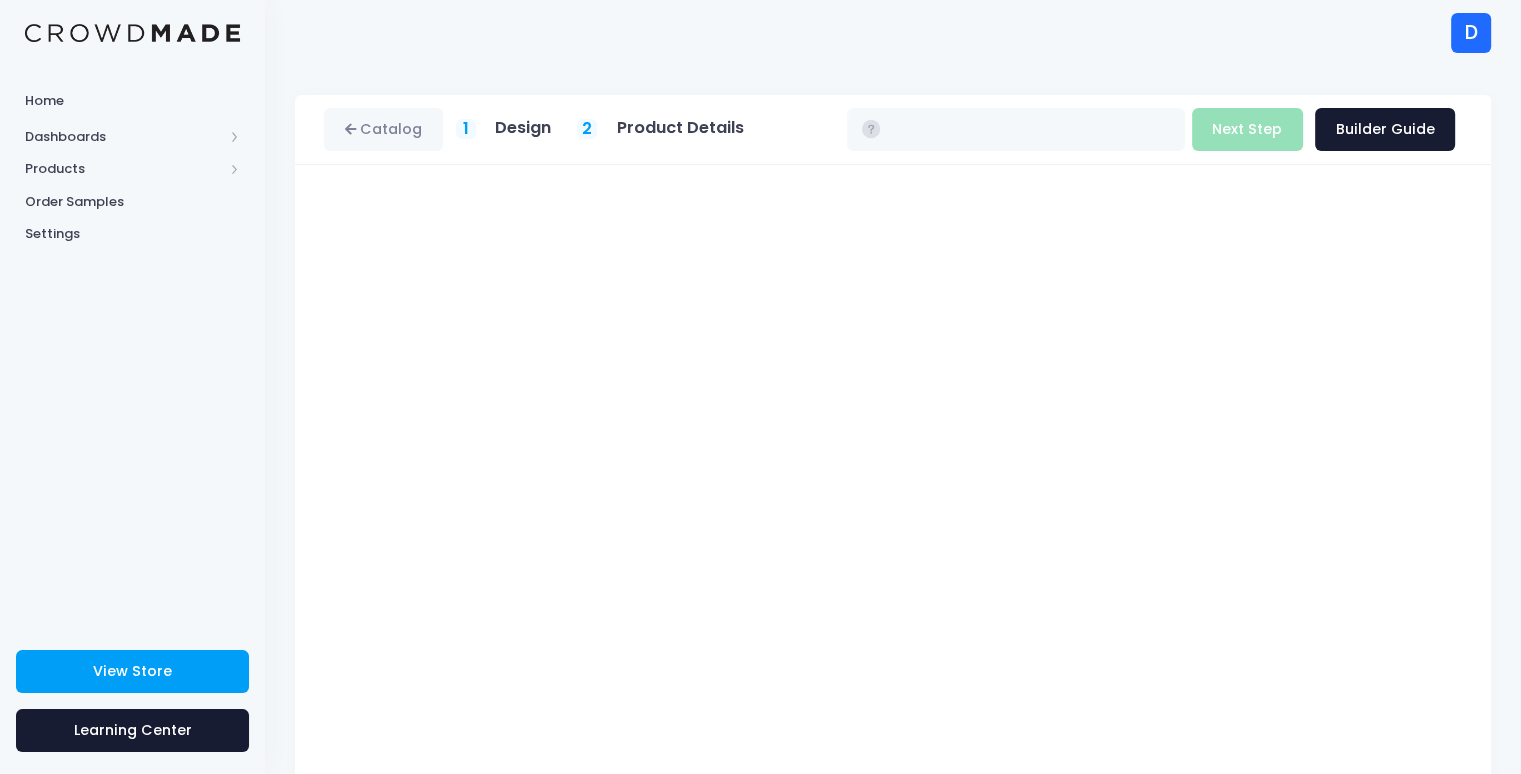 type on "$16.93 - $22.73" 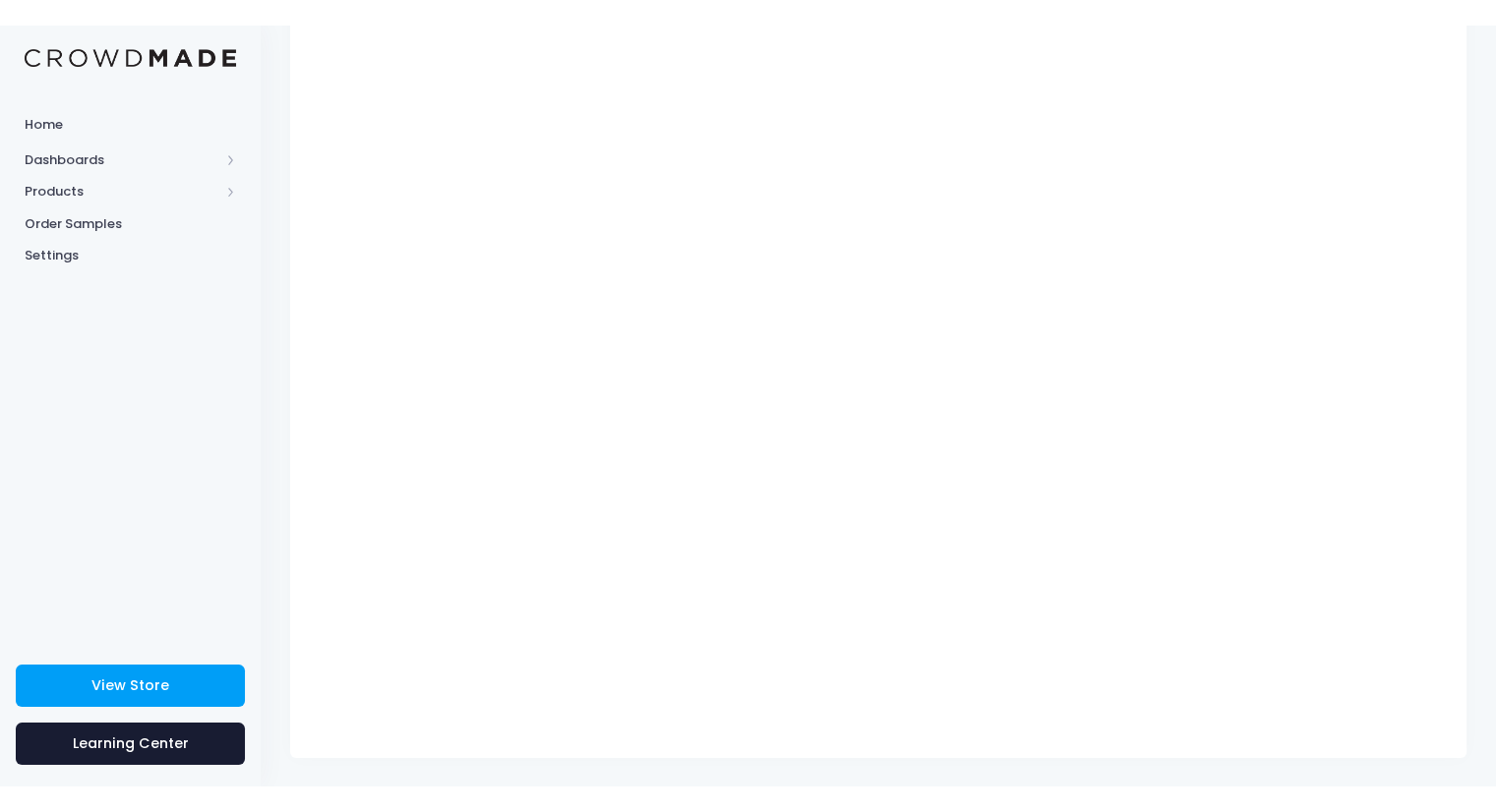 scroll, scrollTop: 125, scrollLeft: 0, axis: vertical 